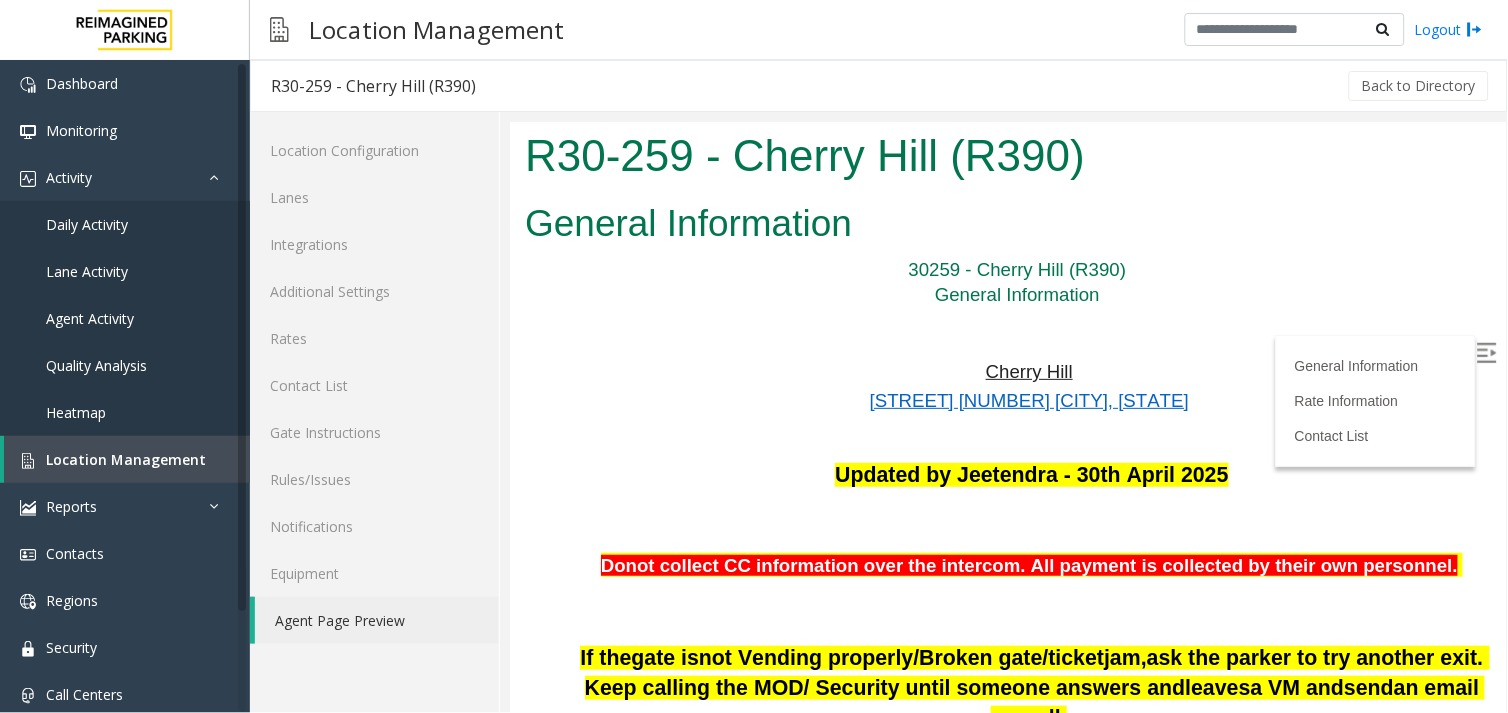 scroll, scrollTop: 3444, scrollLeft: 0, axis: vertical 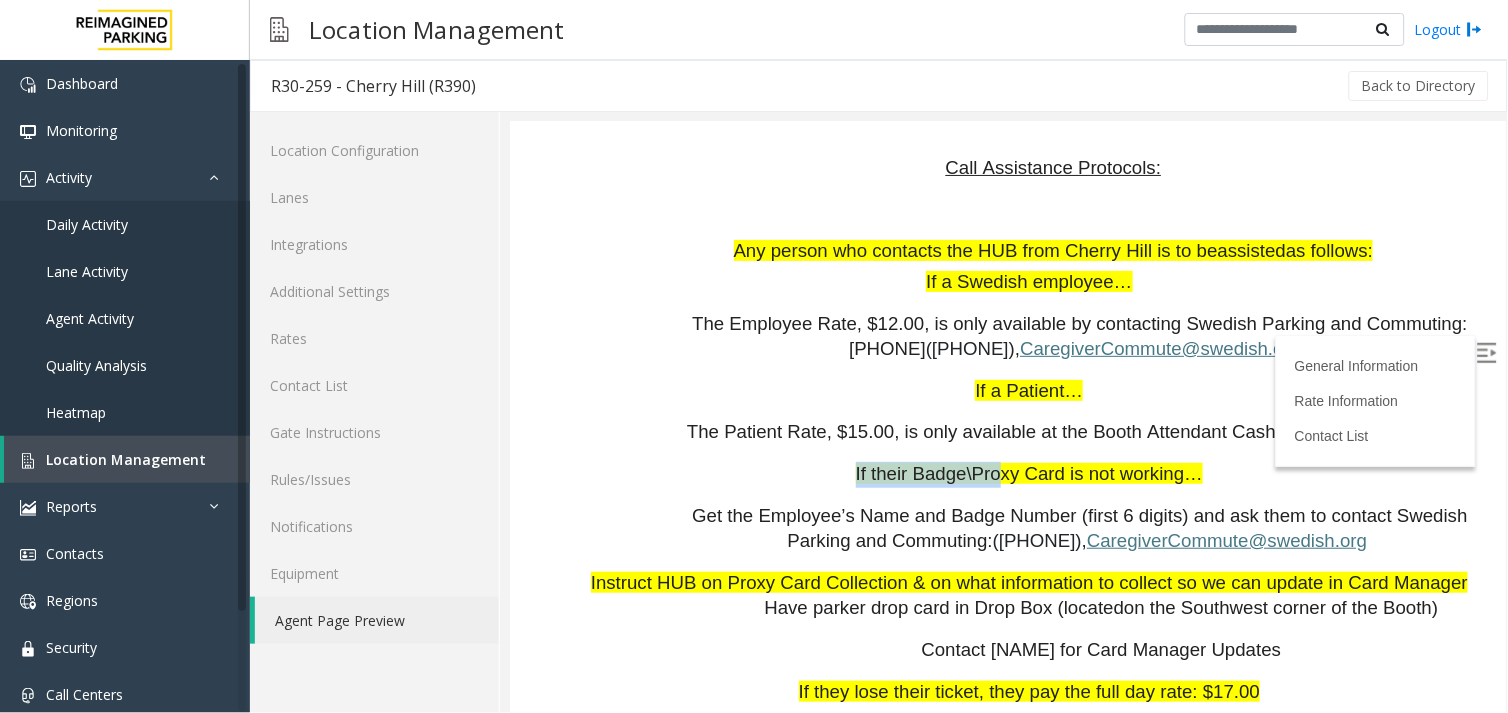 drag, startPoint x: 716, startPoint y: 353, endPoint x: 996, endPoint y: 364, distance: 280.21597 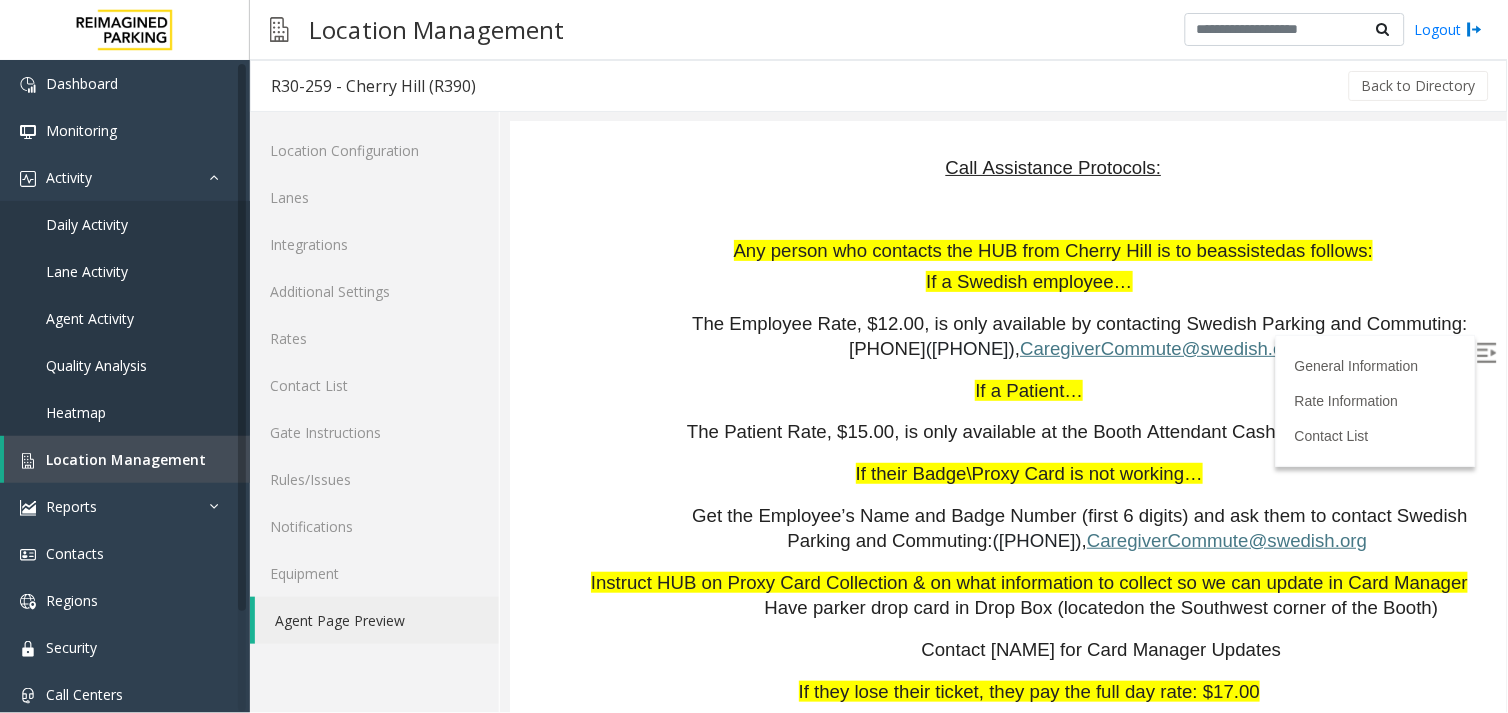 drag, startPoint x: 996, startPoint y: 364, endPoint x: 806, endPoint y: 345, distance: 190.94763 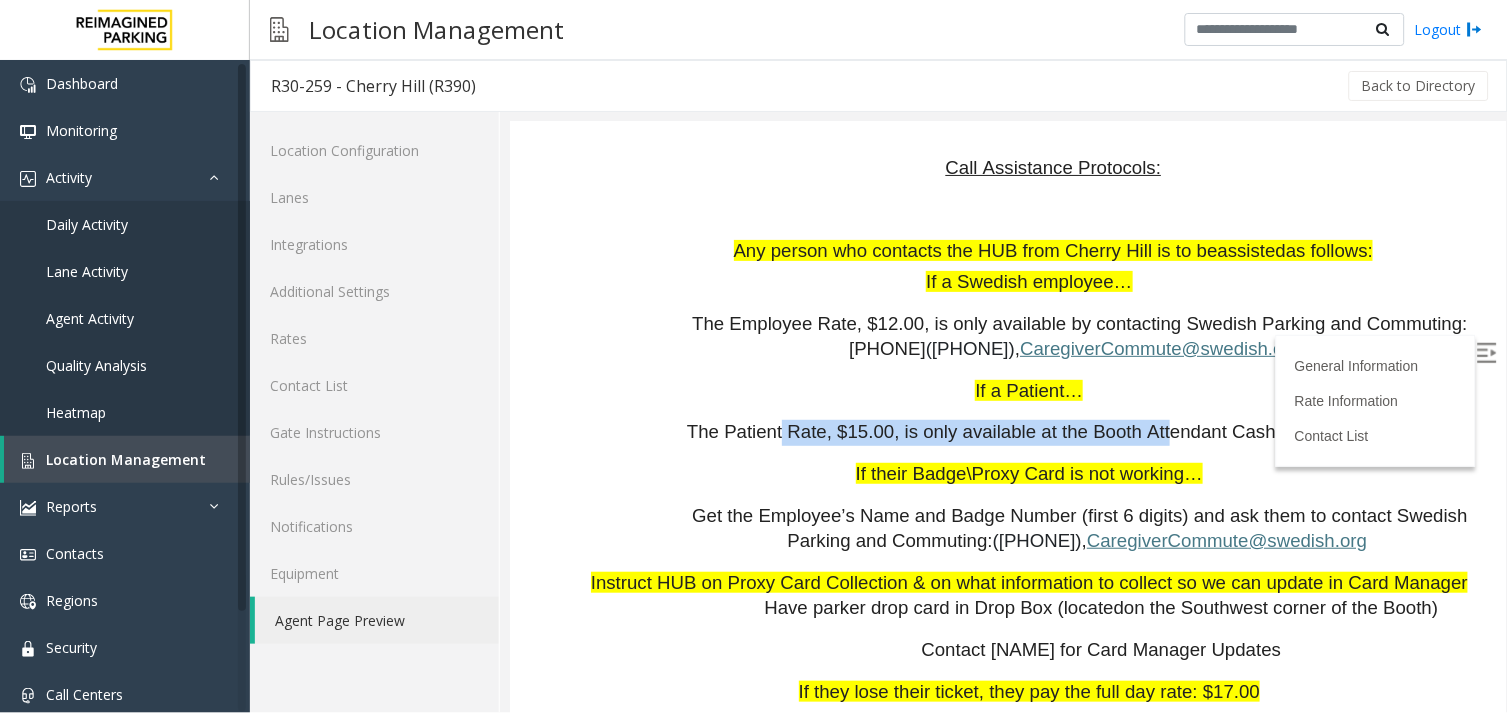 drag, startPoint x: 797, startPoint y: 345, endPoint x: 1152, endPoint y: 334, distance: 355.17038 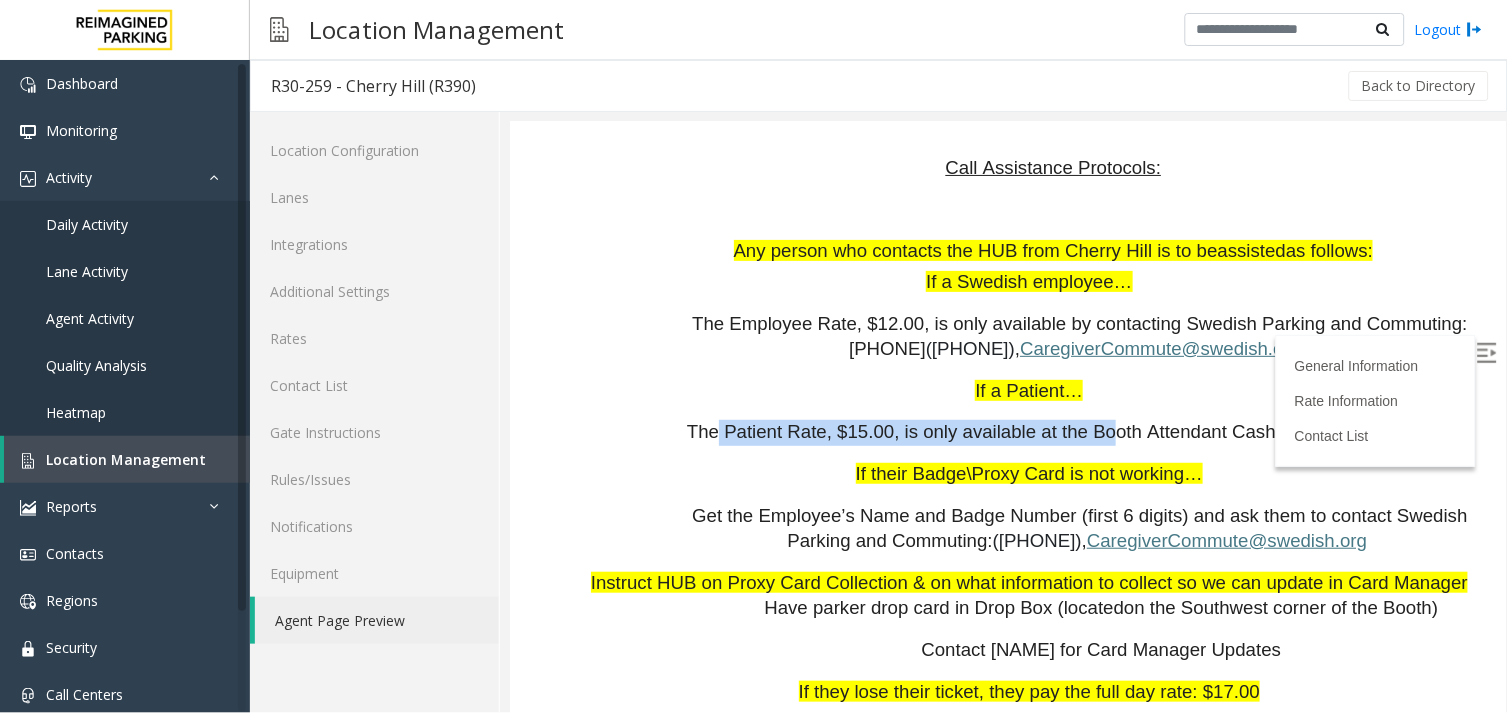 drag, startPoint x: 741, startPoint y: 321, endPoint x: 1102, endPoint y: 332, distance: 361.16754 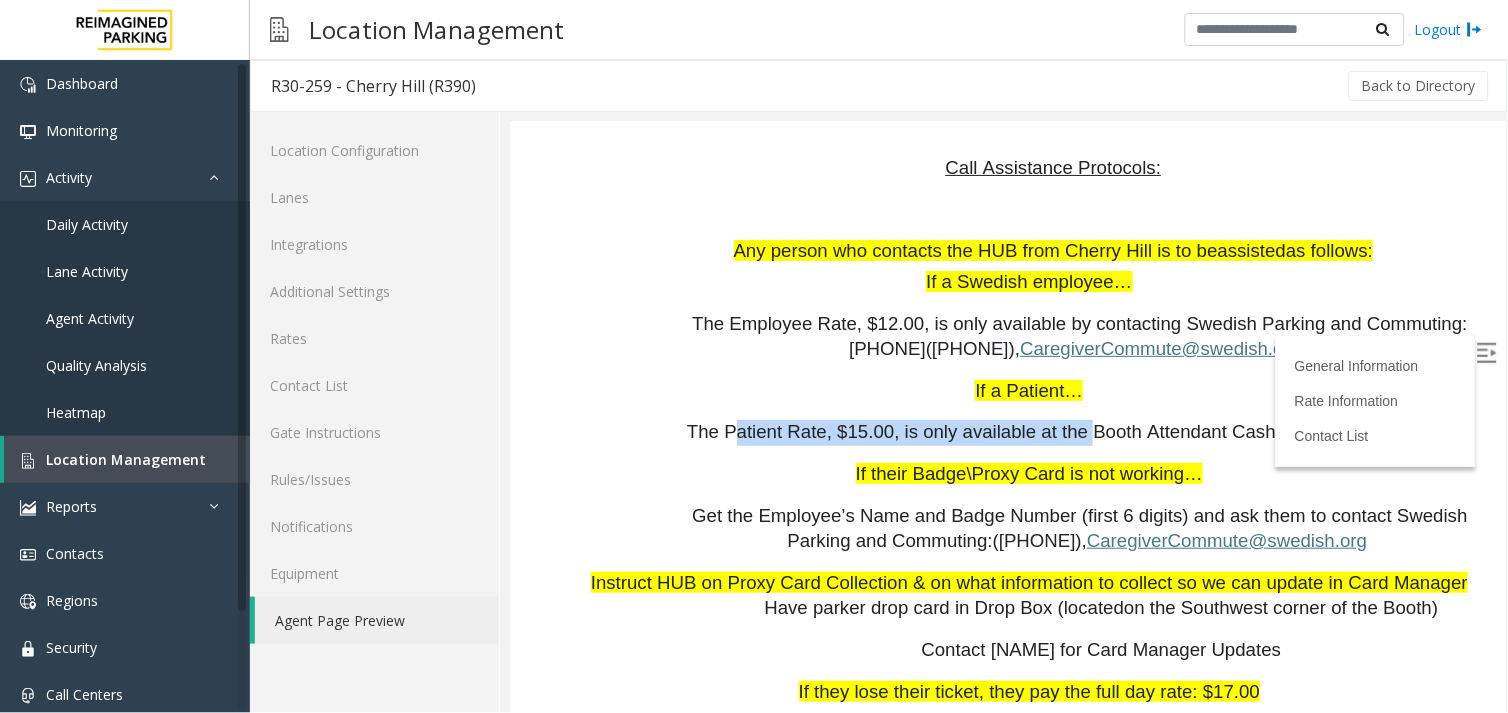 drag, startPoint x: 753, startPoint y: 347, endPoint x: 1082, endPoint y: 341, distance: 329.05472 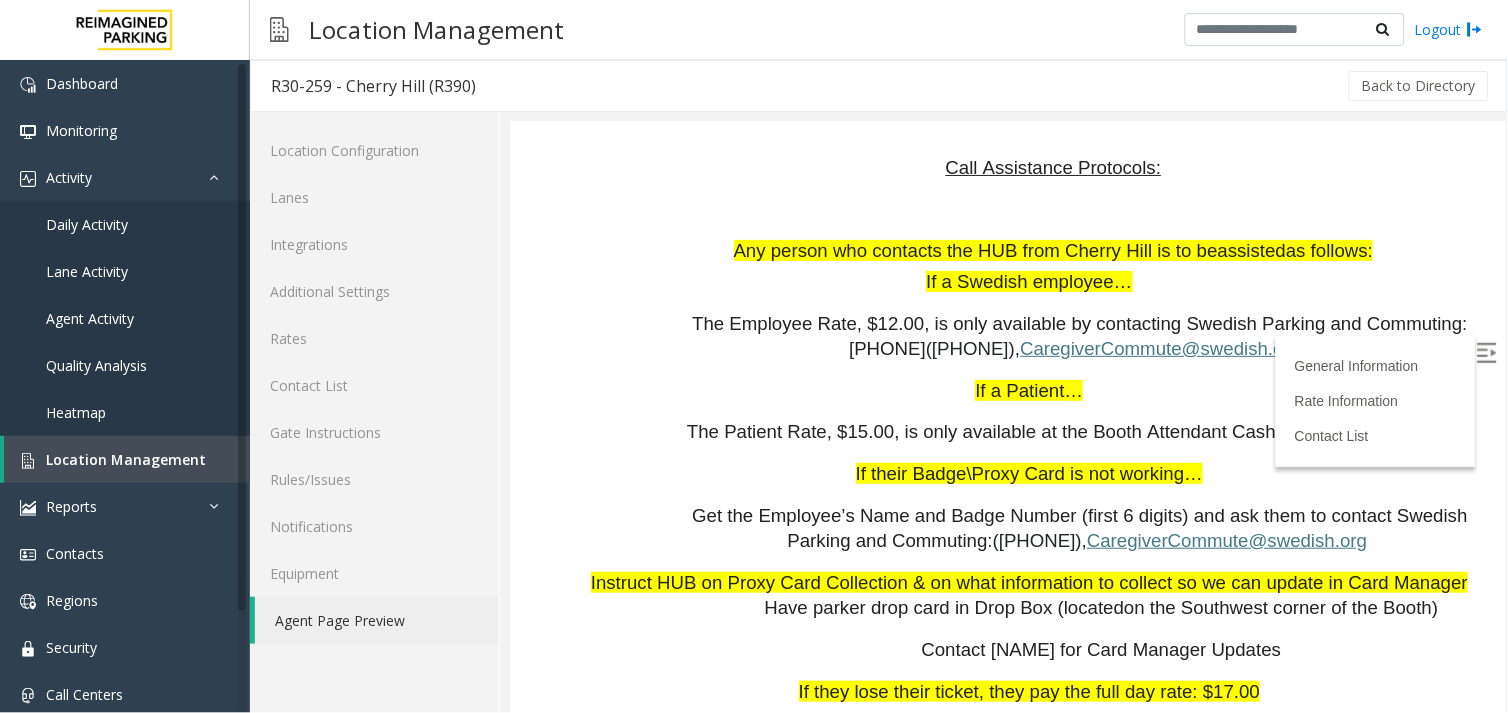 drag, startPoint x: 1082, startPoint y: 341, endPoint x: 1067, endPoint y: 352, distance: 18.601076 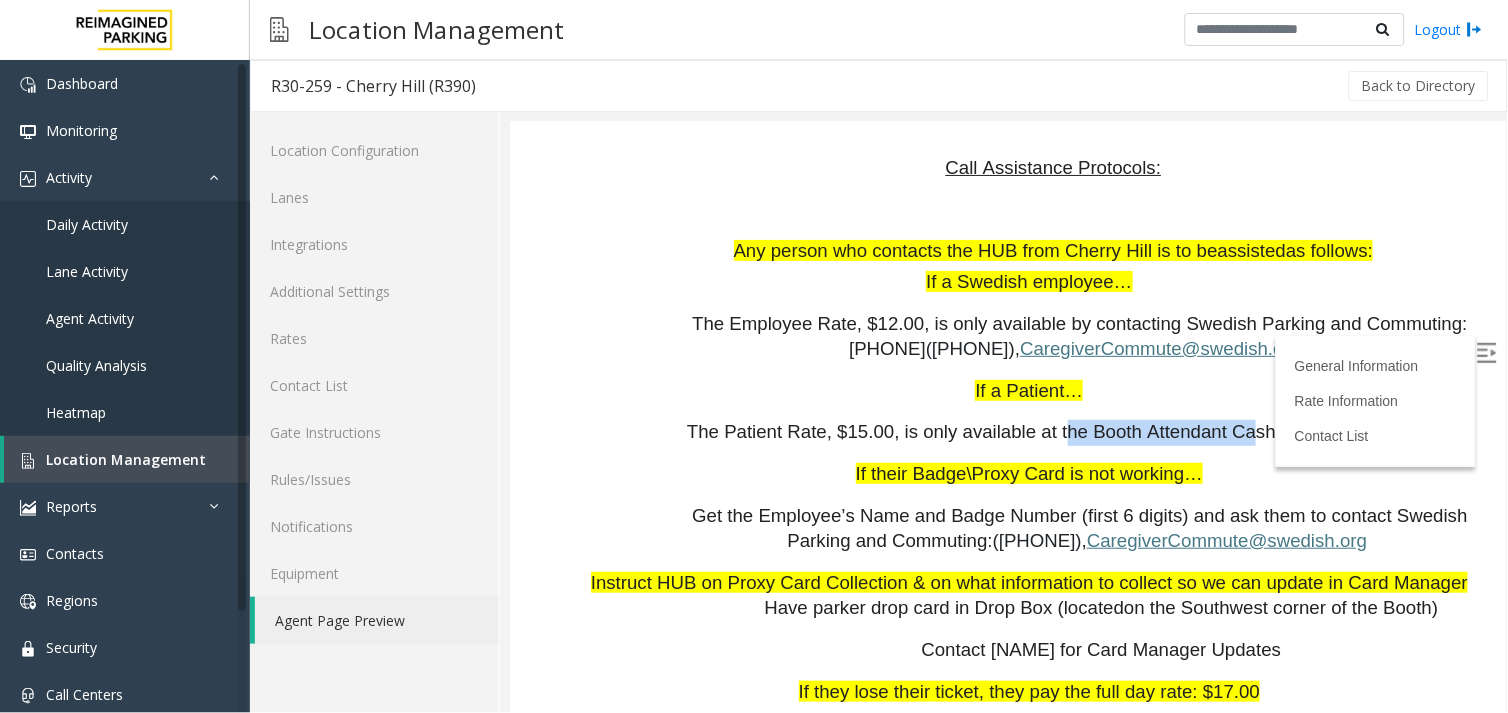 drag, startPoint x: 1059, startPoint y: 338, endPoint x: 1229, endPoint y: 325, distance: 170.49634 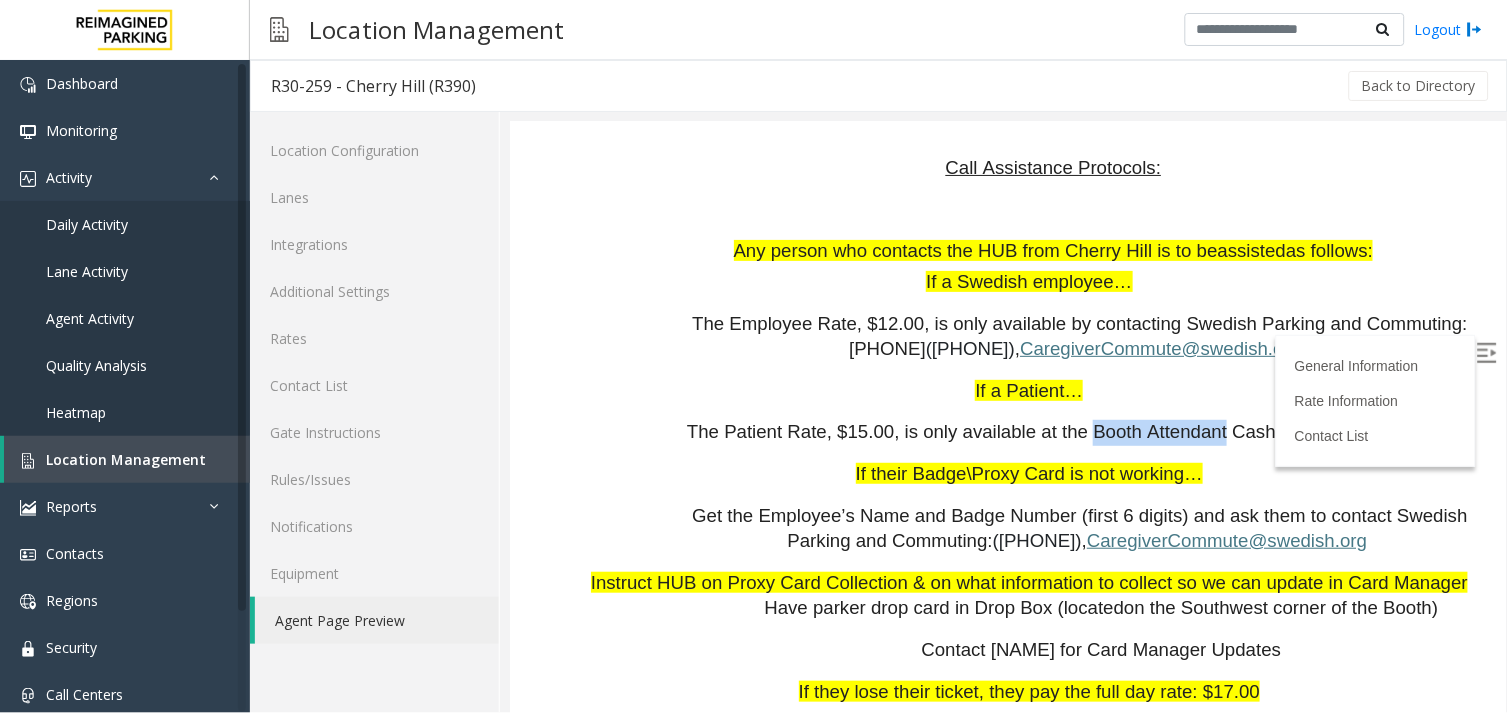 drag, startPoint x: 1204, startPoint y: 345, endPoint x: 1083, endPoint y: 348, distance: 121.037186 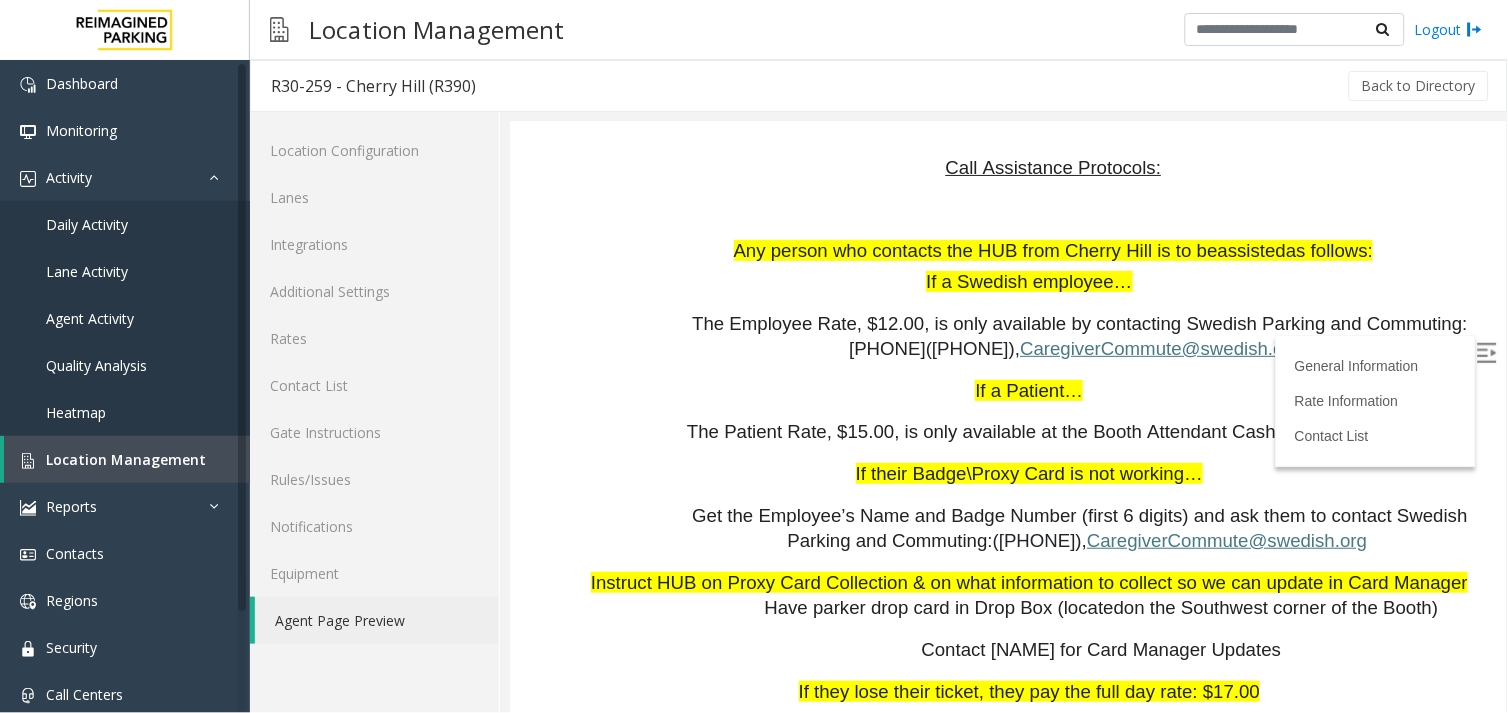 click on "If the  gate is  not Vending properly/Broken gate/ticket  jam,  ask the parker to try another exit. Keep calling the MOD/ Security until someone answers and  leaves  a VM and  send  an email as well.    If  vend  code is not working, call the MOD as per the shift timings. Do not send the parker to the other exit.   Call garage security if MOD not responding/available     Only in the case of MONTHLY PARKER. GET THEIR FIRST AND LAST NAME BEFORE VENDING THE GATE ON EVERY CALL!!     In case of Payment issues -  CLICK HERE TO ISSUE HONOR NOTICE     Phone Vend Code: 9#     For the past few weeks, the 15 th  Avenue Garage has become completely full-on certain days and we have had to send parkers over to the 16 th  Avenue Garage. If a parker is exiting 16 th  because 15 th  was full, please let the parker out without payment     PARCS   HONOR NOTICE   USERNAME   PASSWORD   PARIS   EQUIPMENT   CARD INSERTION   DataPark   RPNW Seattle - HONOR NOTICE           Vertical into the slot" at bounding box center (1031, 10) 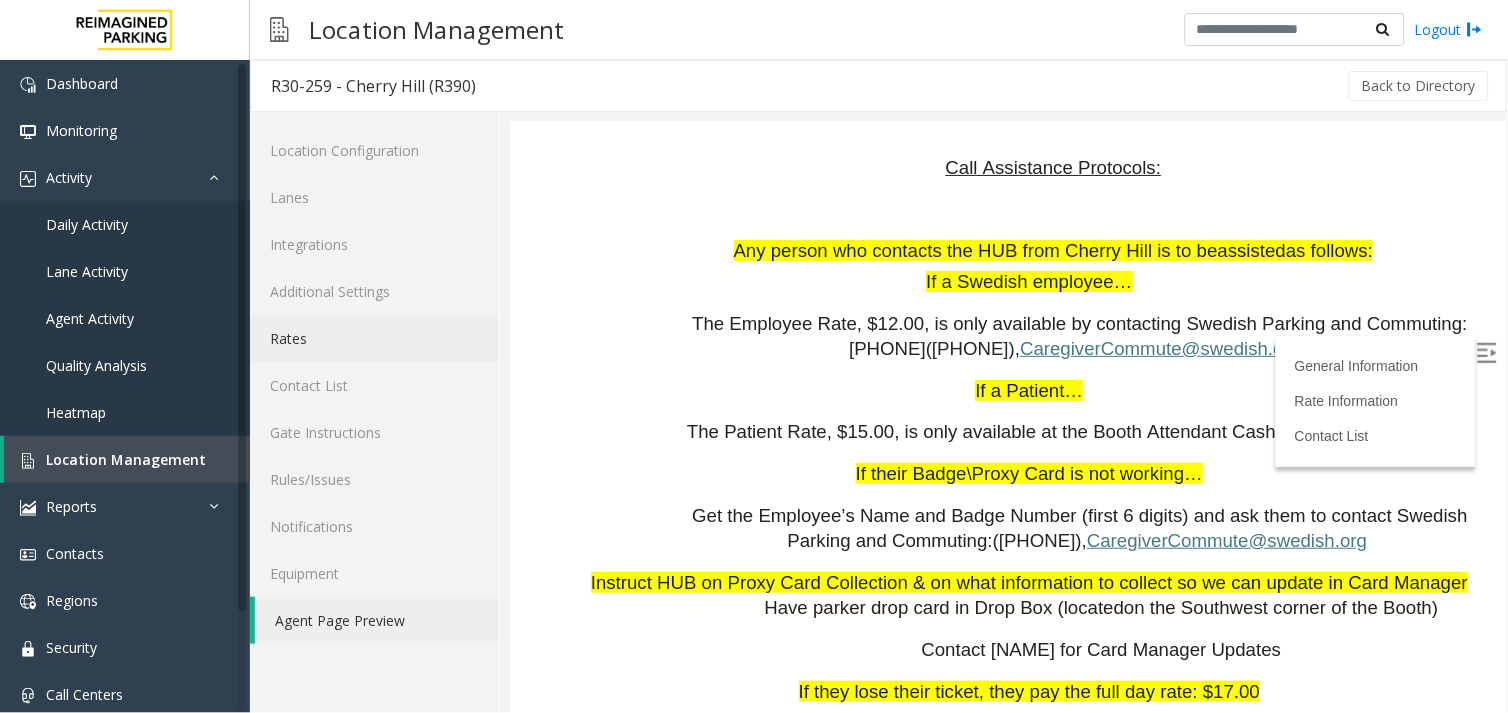click on "Rates" 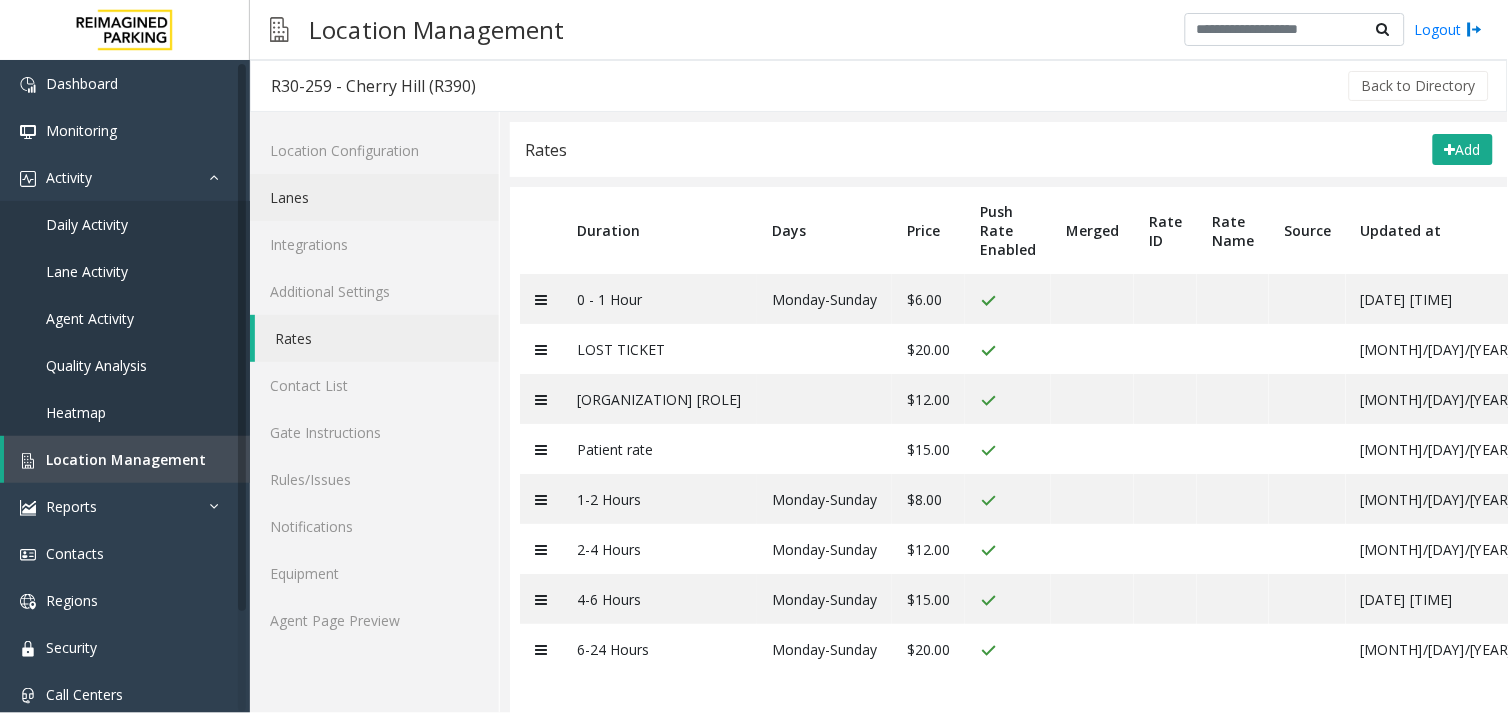 click on "Lanes" 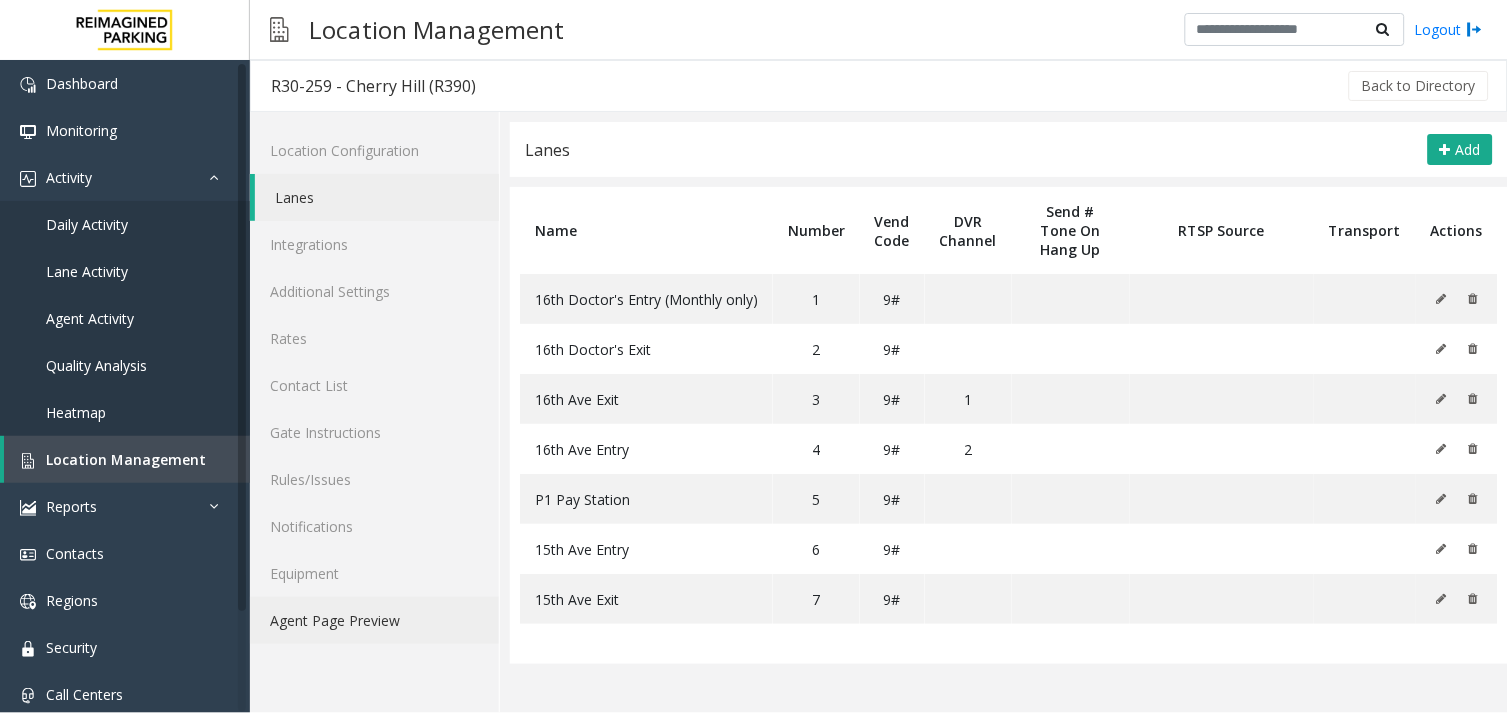 click on "Agent Page Preview" 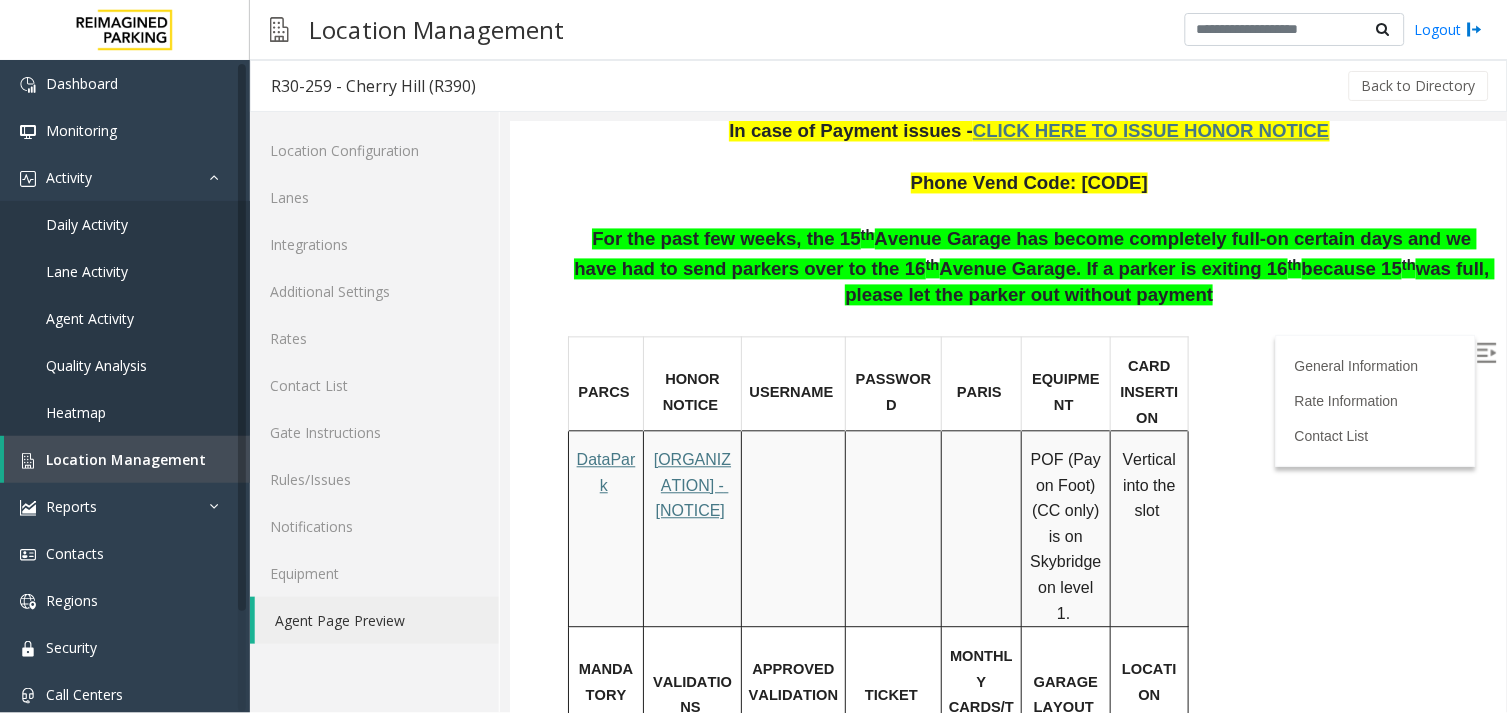 scroll, scrollTop: 888, scrollLeft: 0, axis: vertical 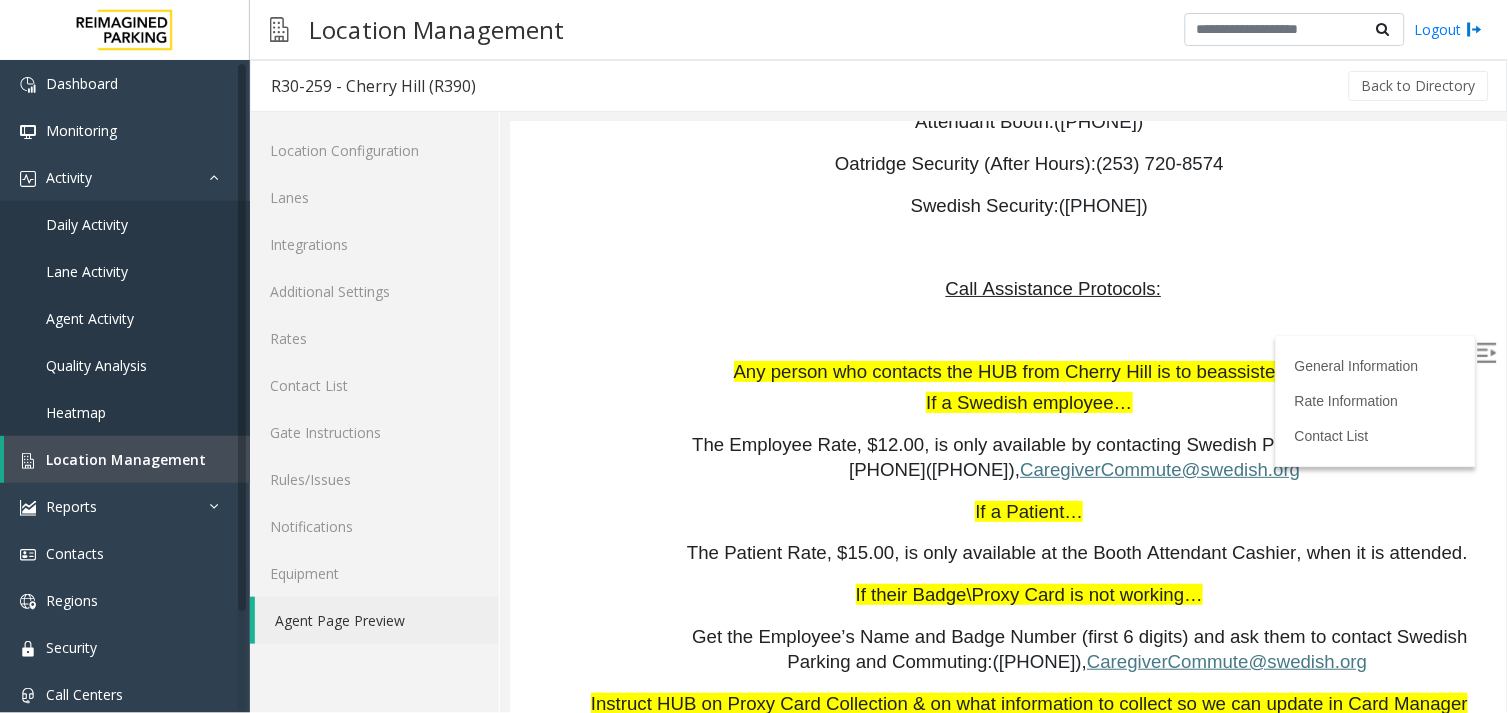click at bounding box center [1488, 355] 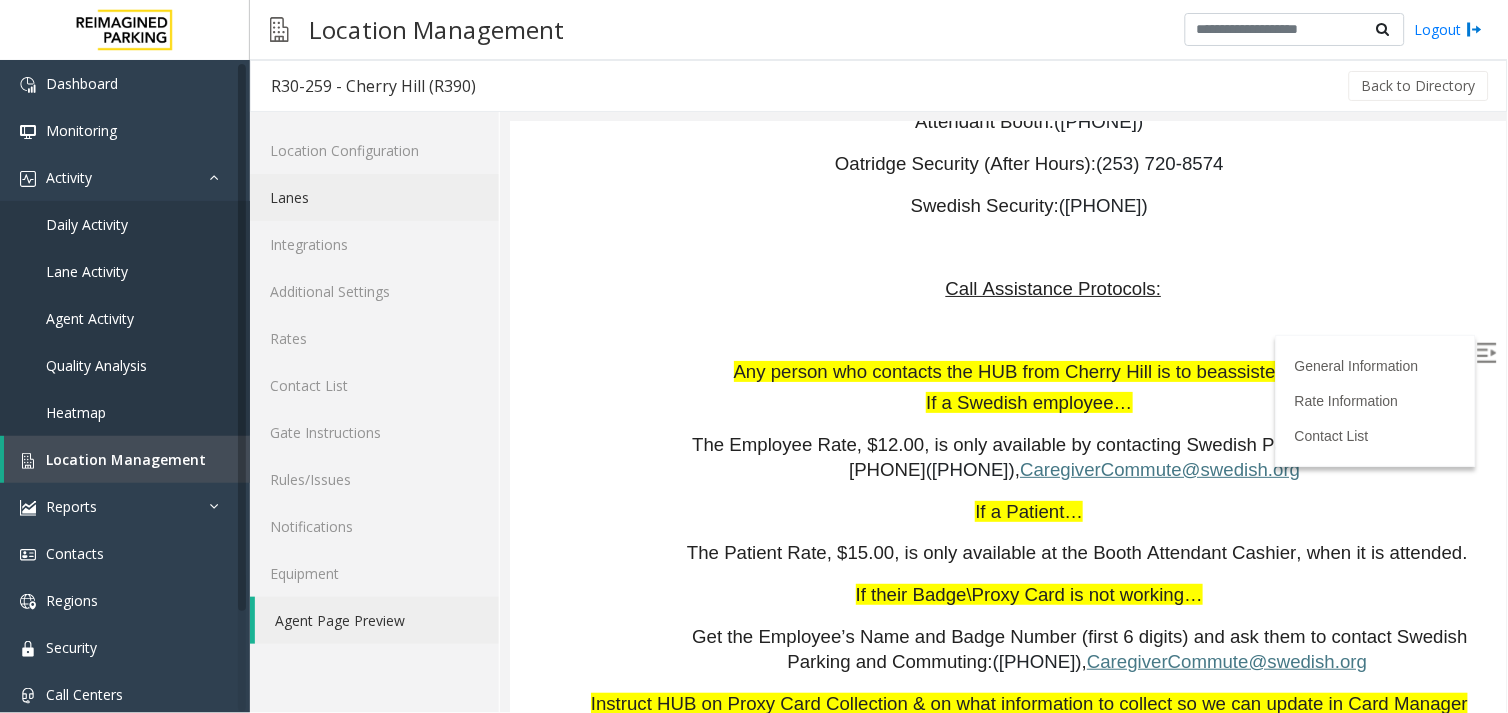 click on "Lanes" 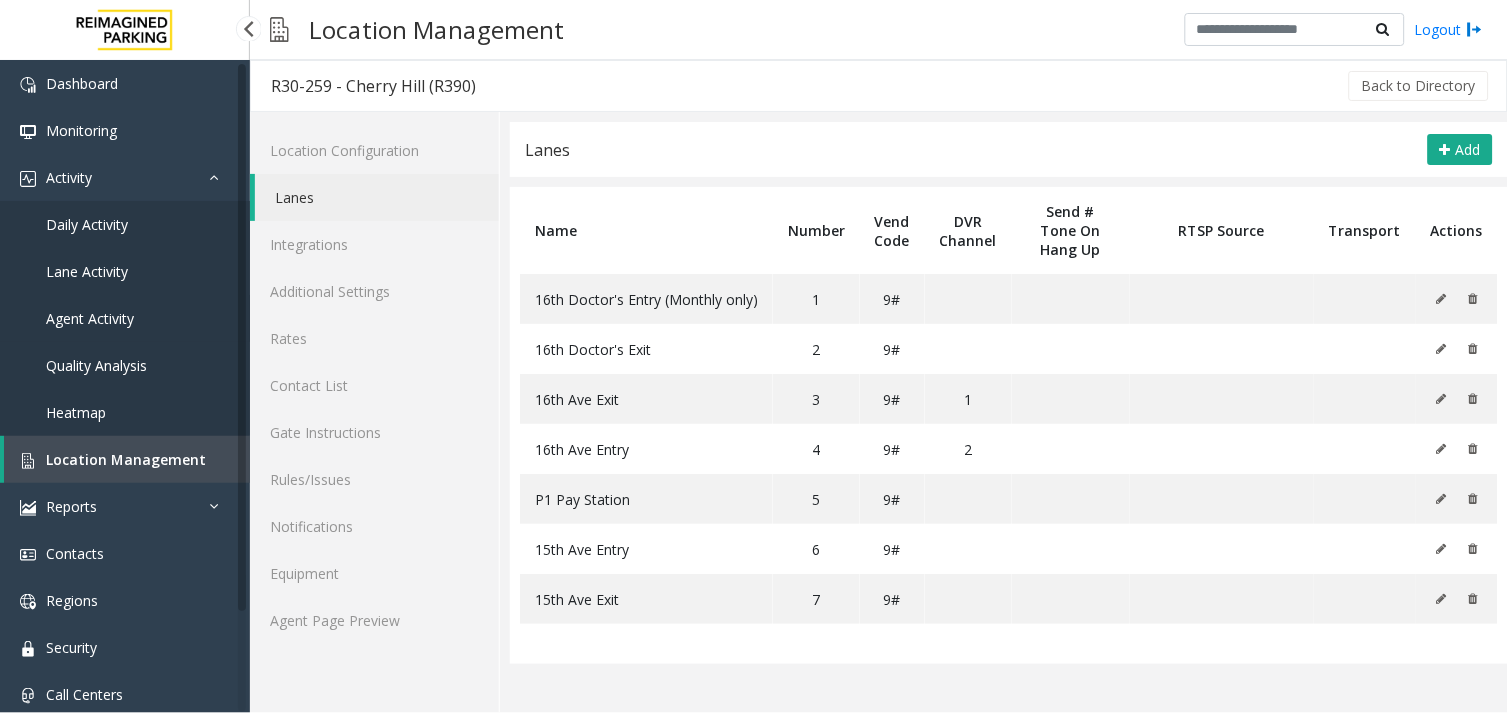 click on "Agent Activity" at bounding box center [90, 318] 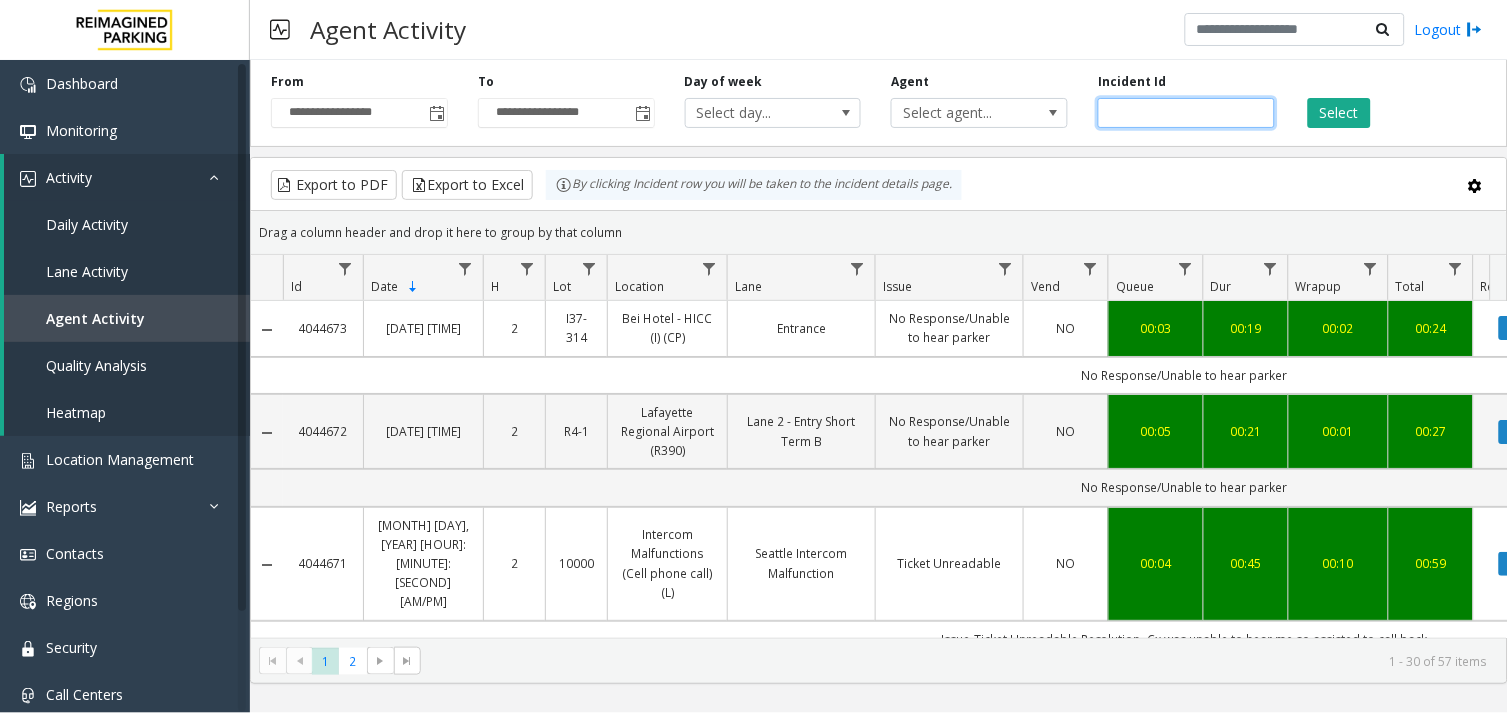 click 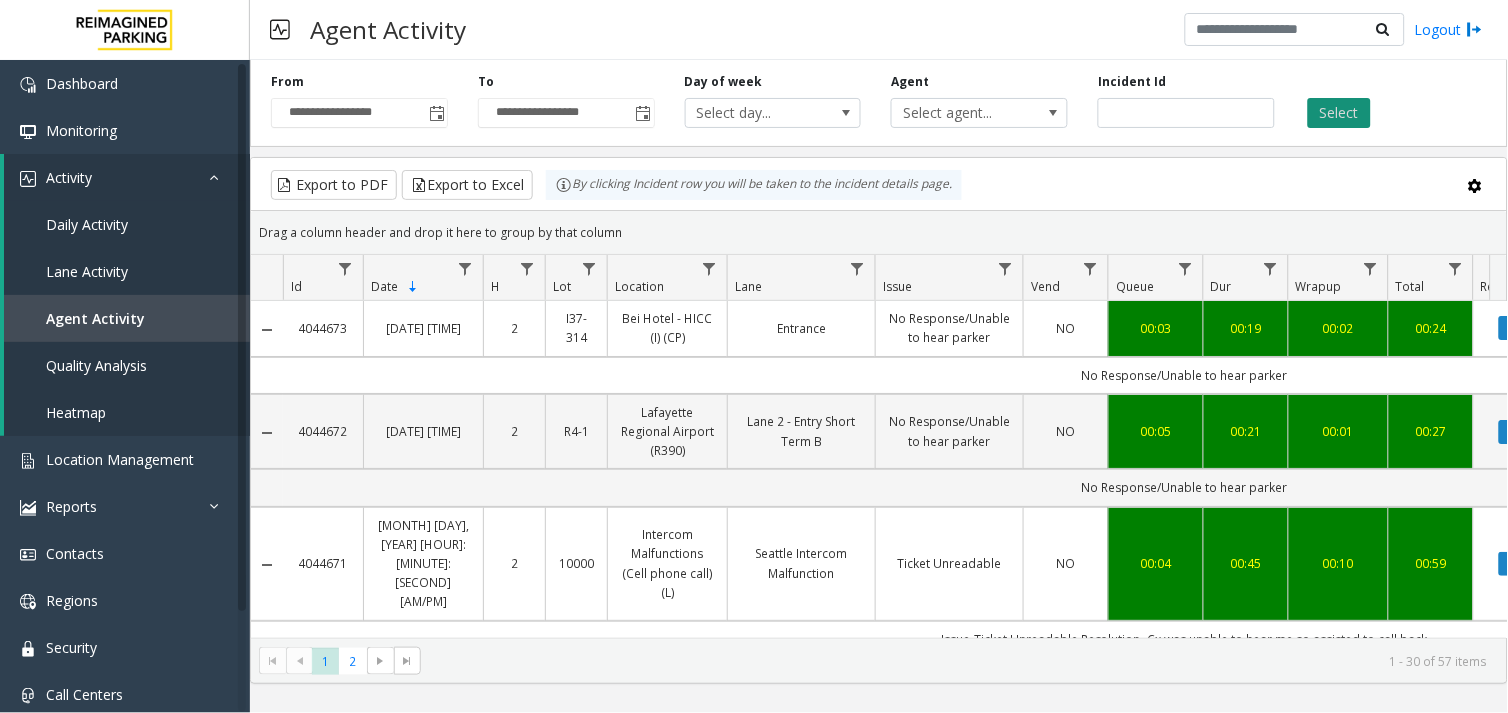 click on "Select" 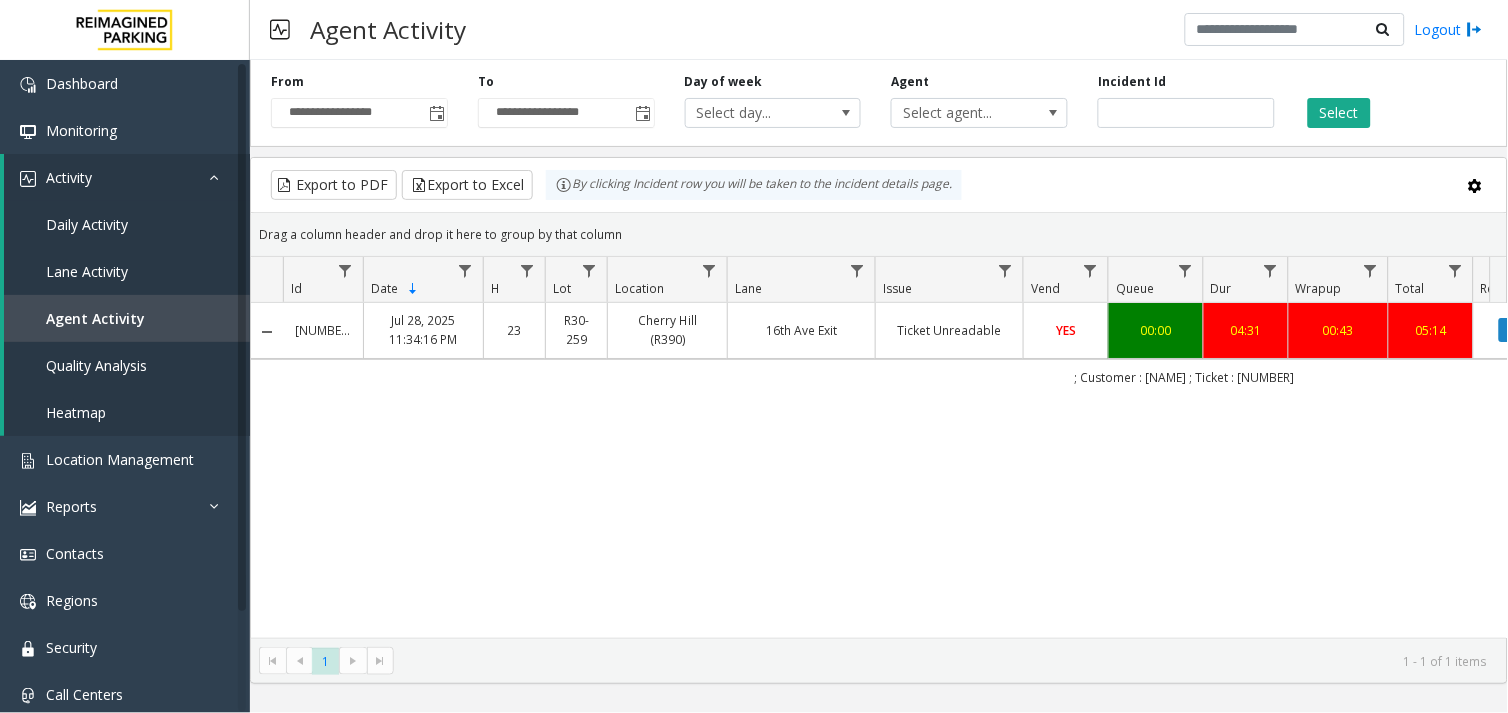 scroll, scrollTop: 0, scrollLeft: 85, axis: horizontal 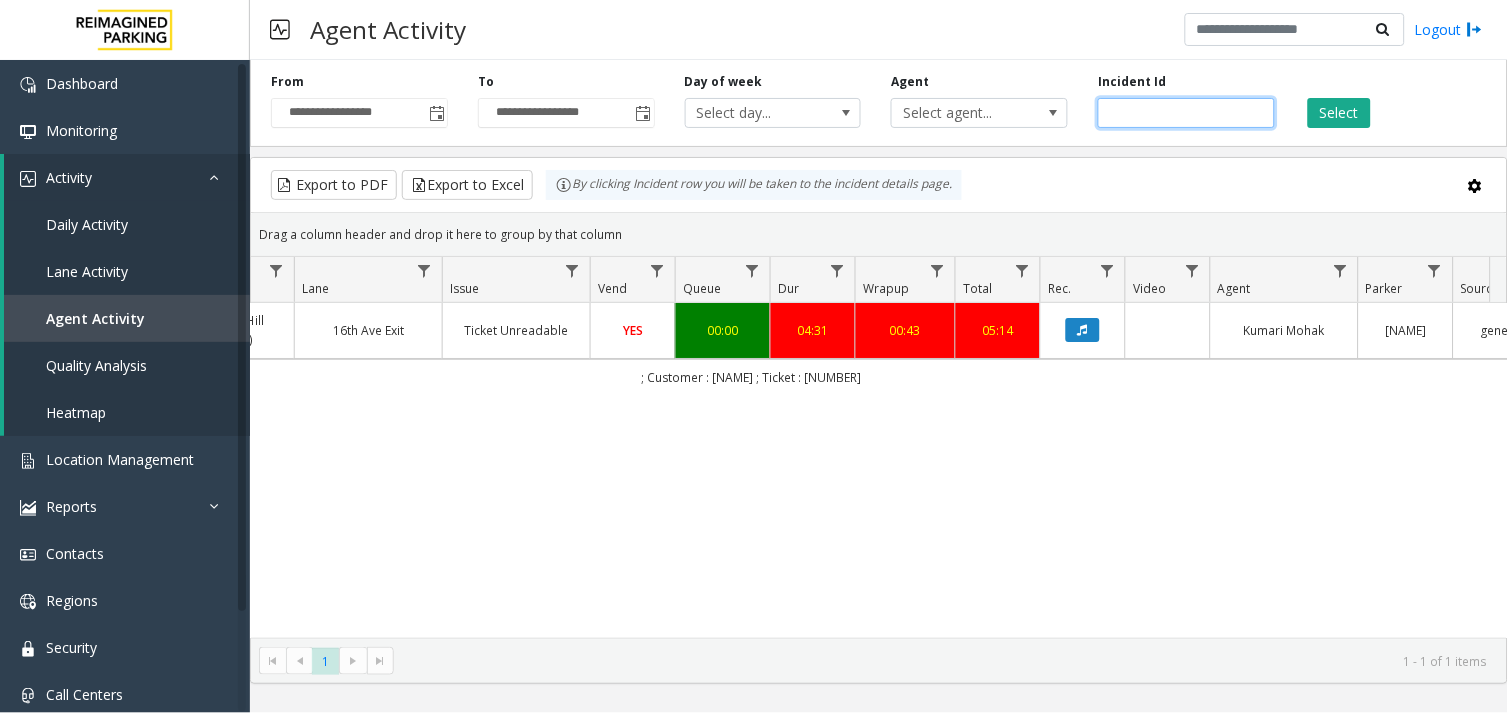 click on "*******" 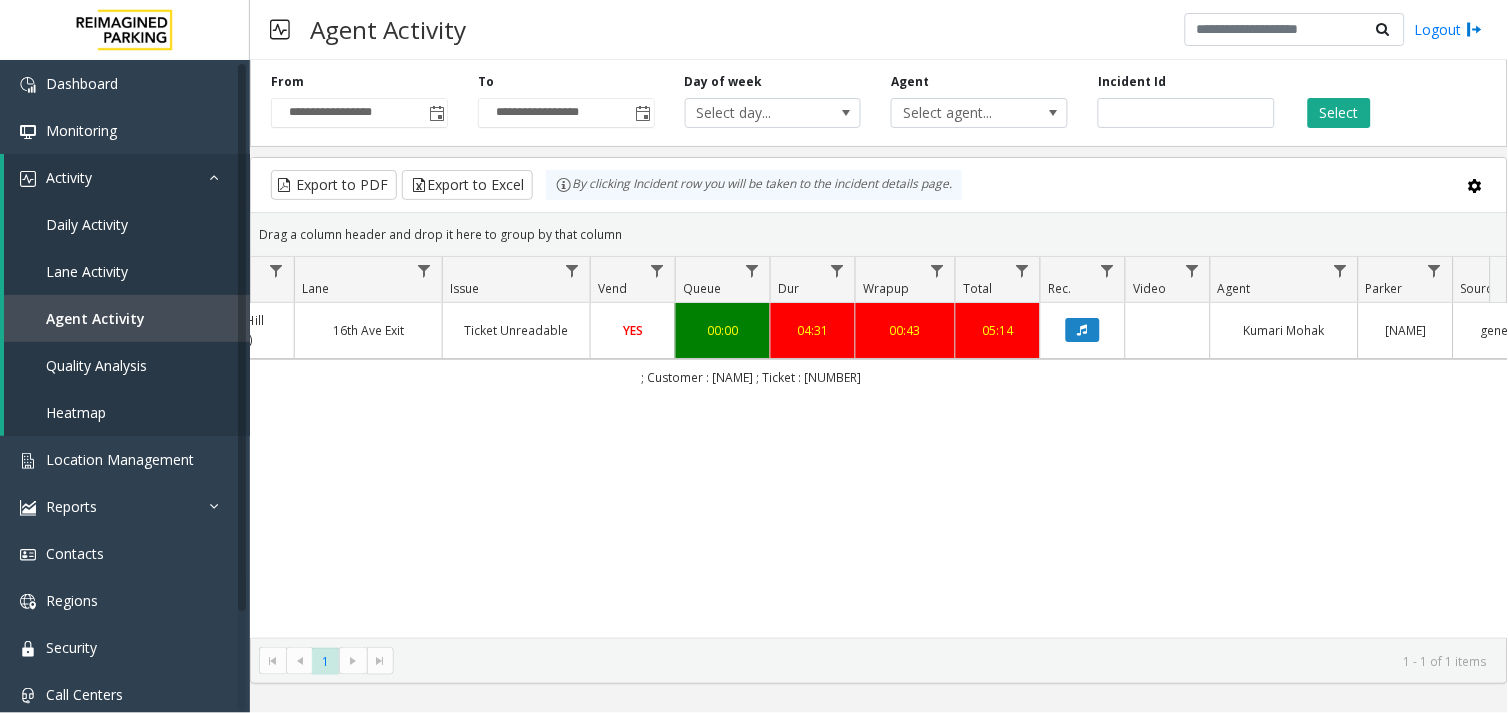 click on "Select" 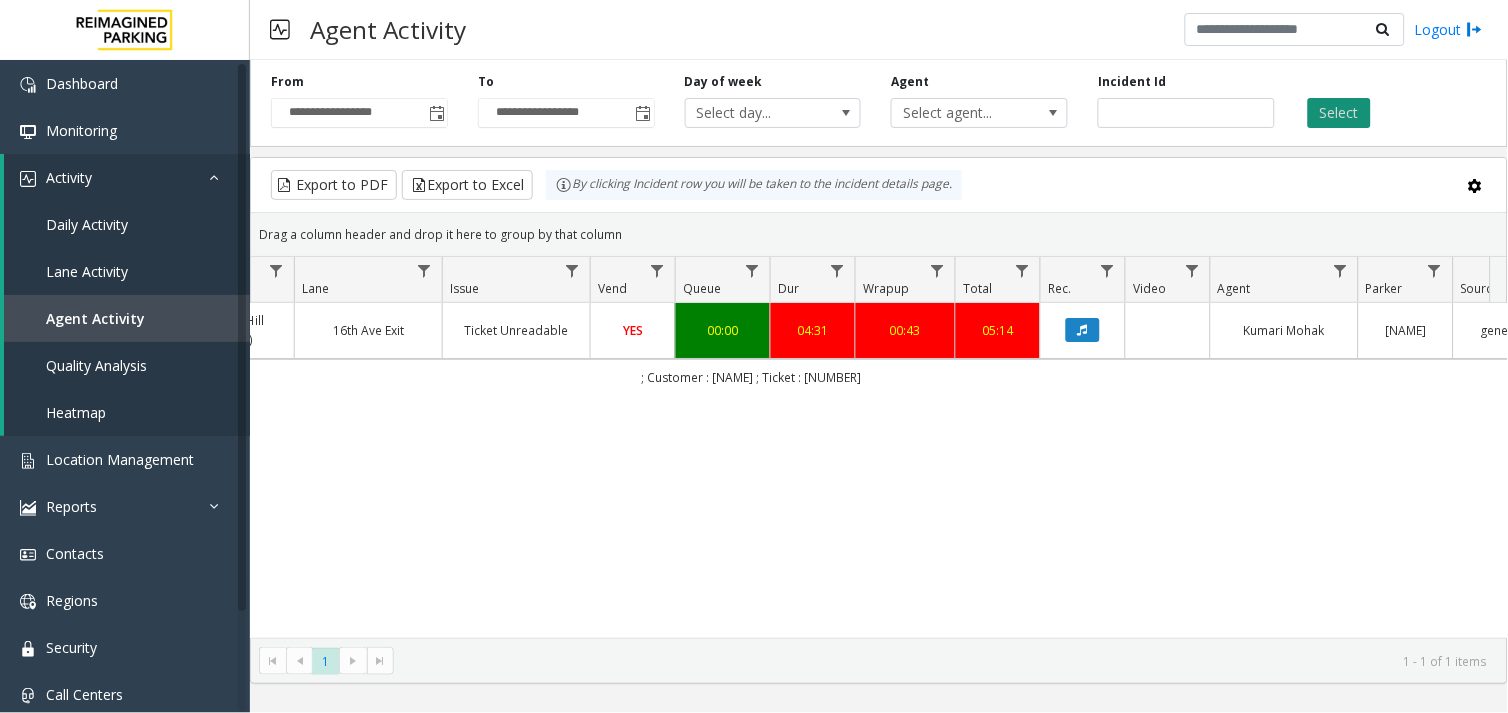 click on "Select" 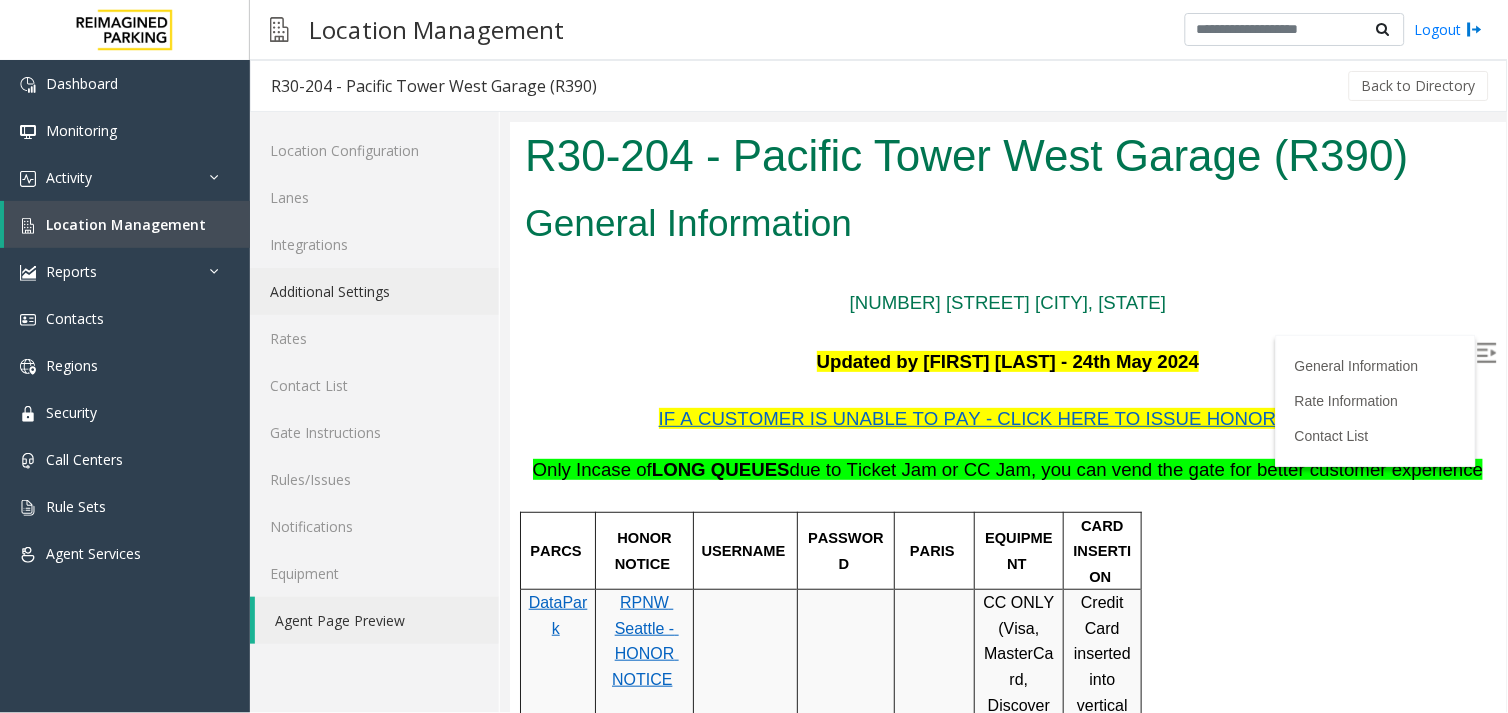 scroll, scrollTop: 2998, scrollLeft: 0, axis: vertical 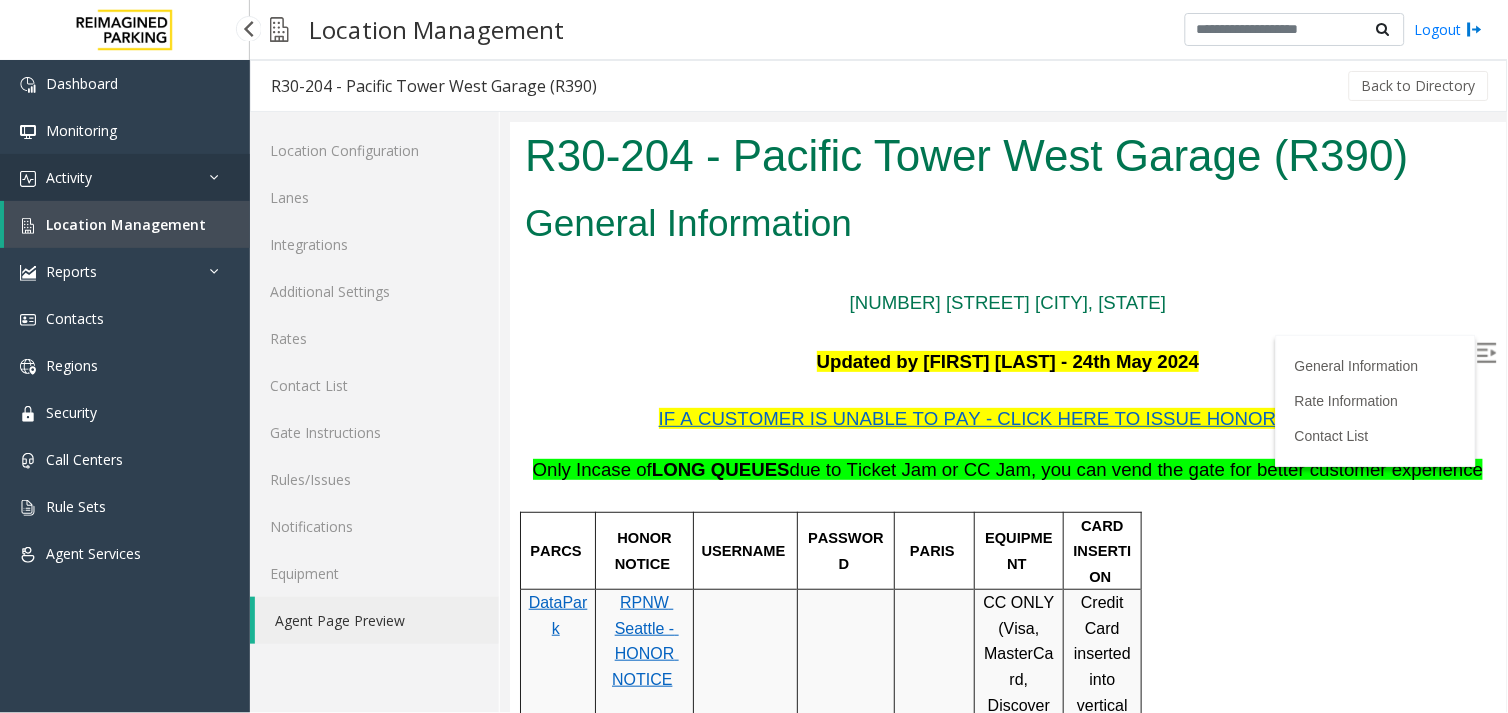 click on "Activity" at bounding box center (125, 177) 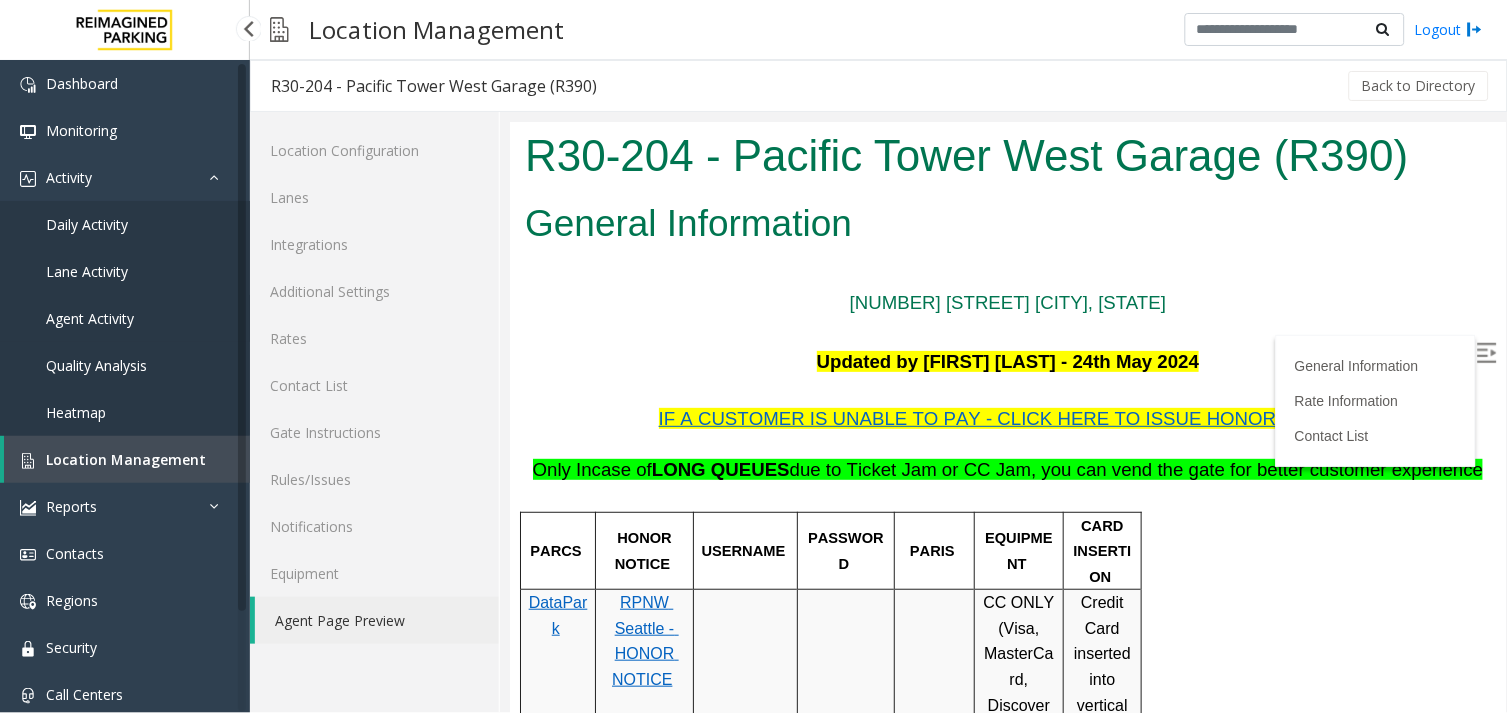 click on "Agent Activity" at bounding box center [125, 318] 